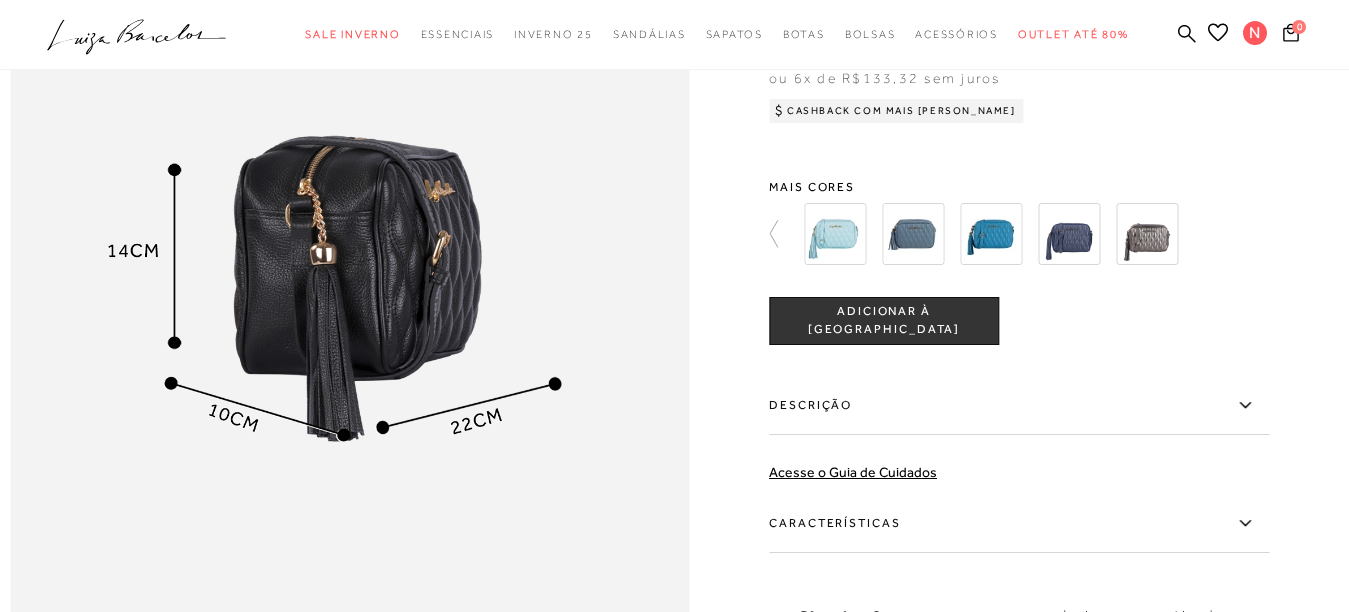 scroll, scrollTop: 1265, scrollLeft: 0, axis: vertical 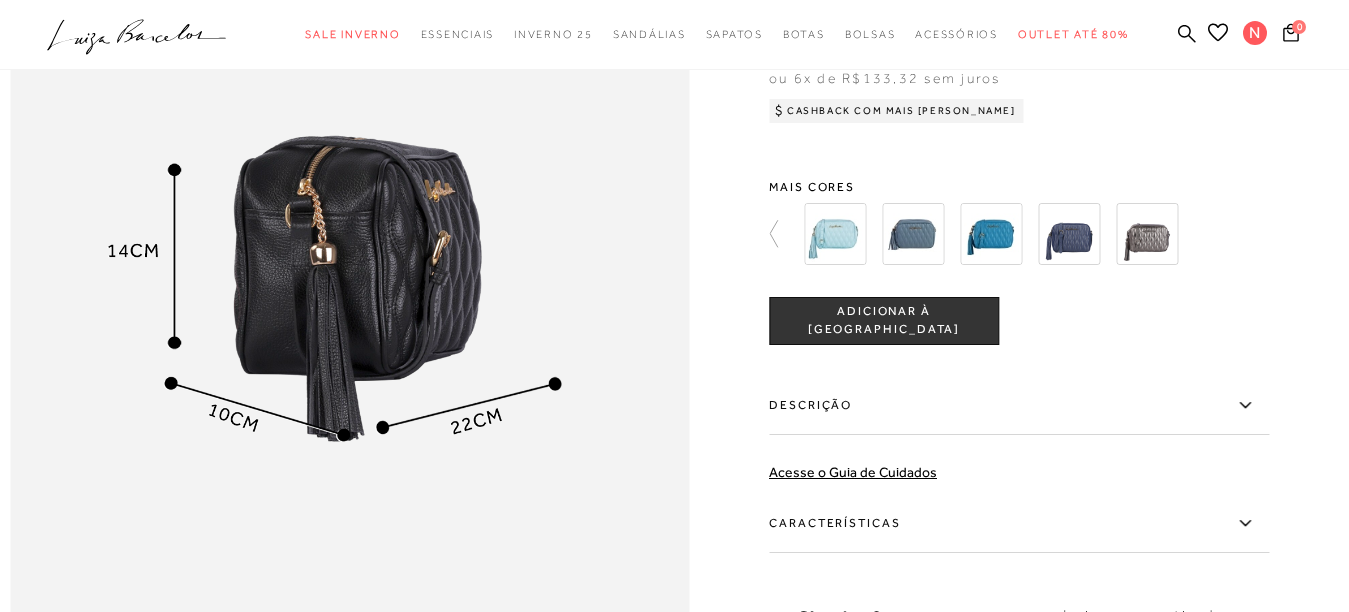 click on ".a{fill-rule:evenodd;}" 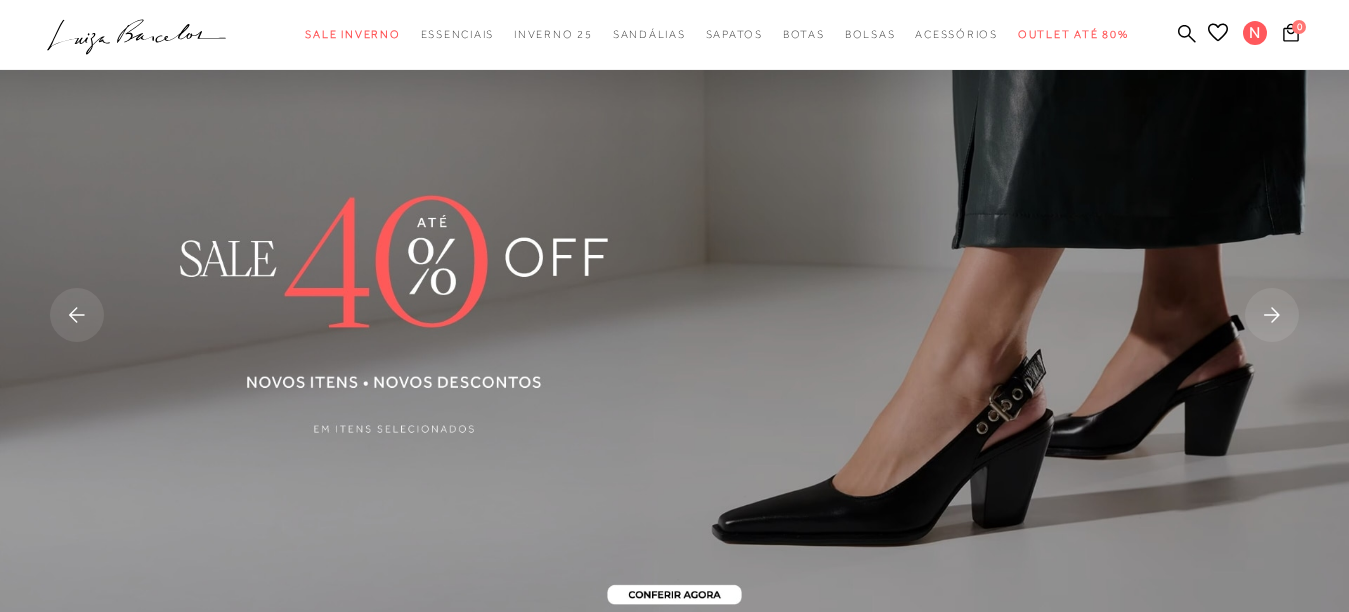 scroll, scrollTop: 0, scrollLeft: 0, axis: both 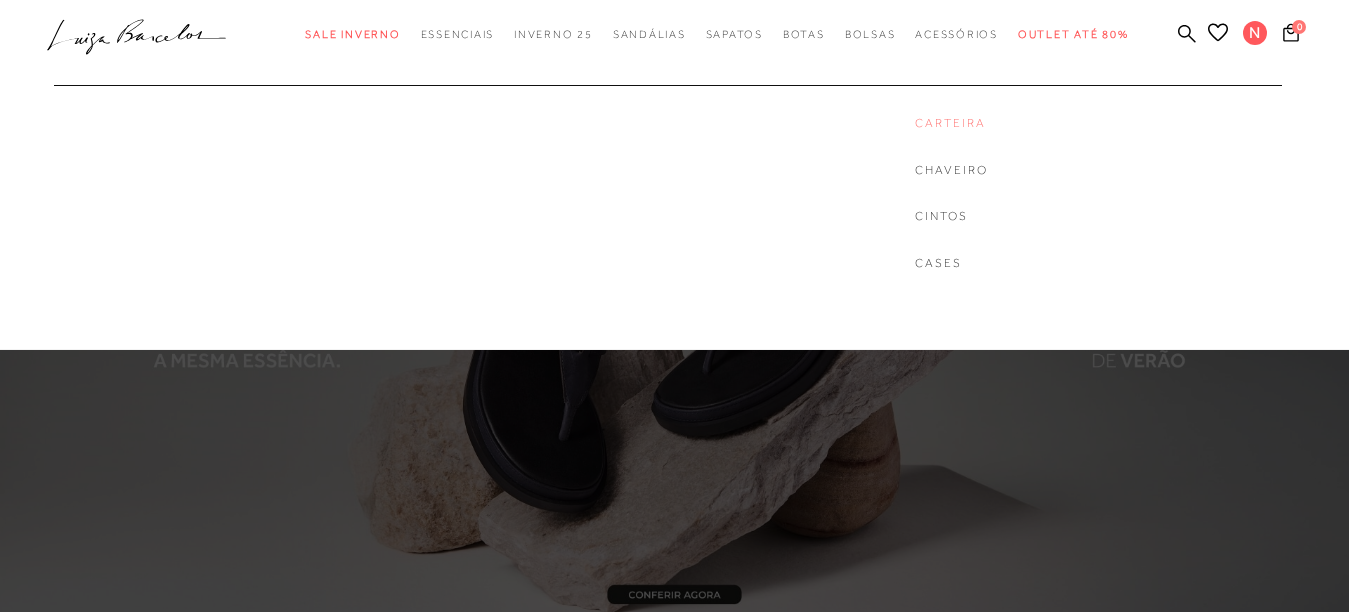click on "Carteira" at bounding box center [951, 123] 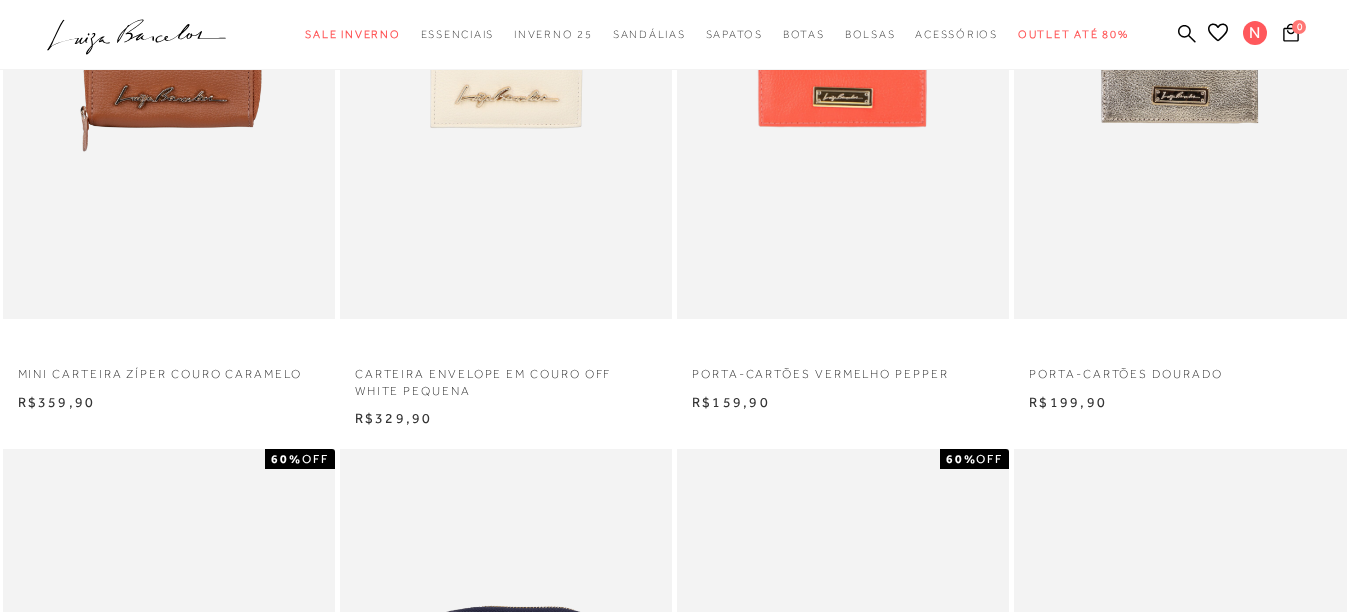 scroll, scrollTop: 259, scrollLeft: 0, axis: vertical 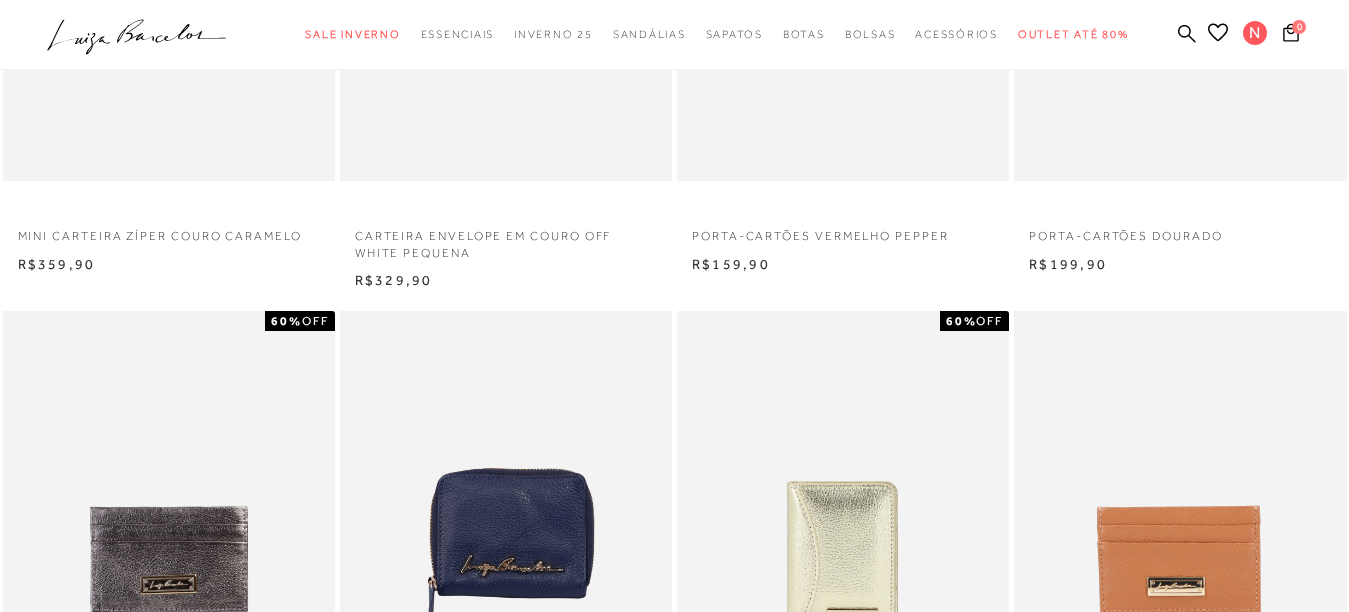 type 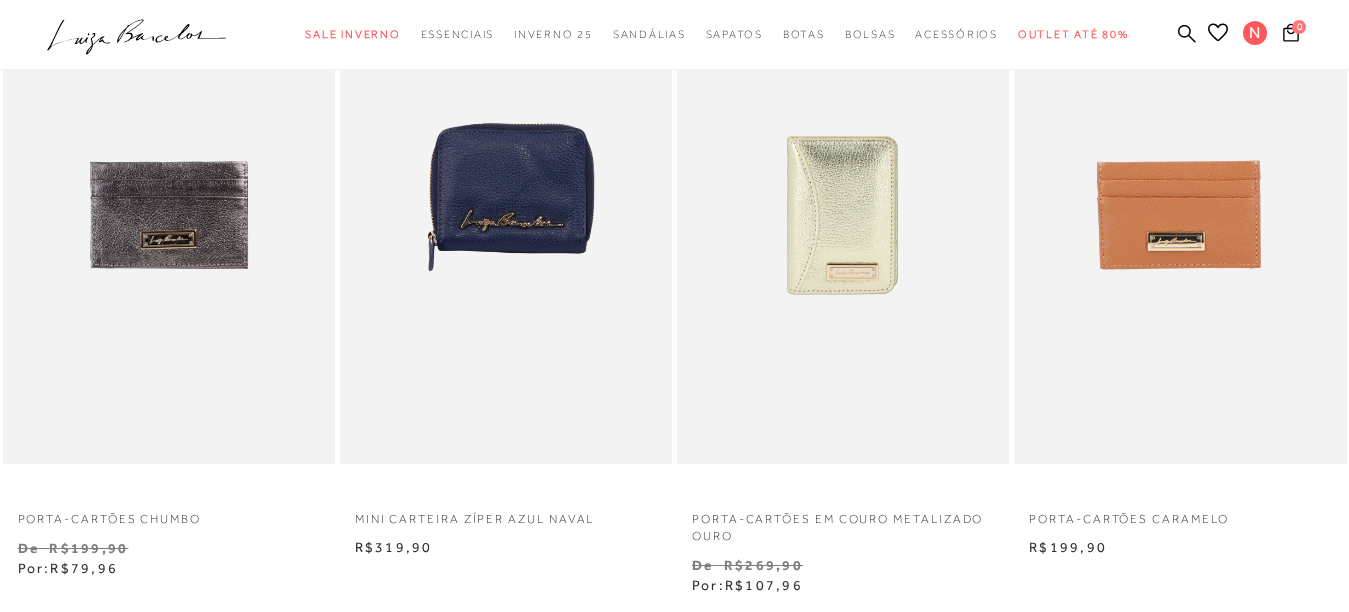 scroll, scrollTop: 742, scrollLeft: 0, axis: vertical 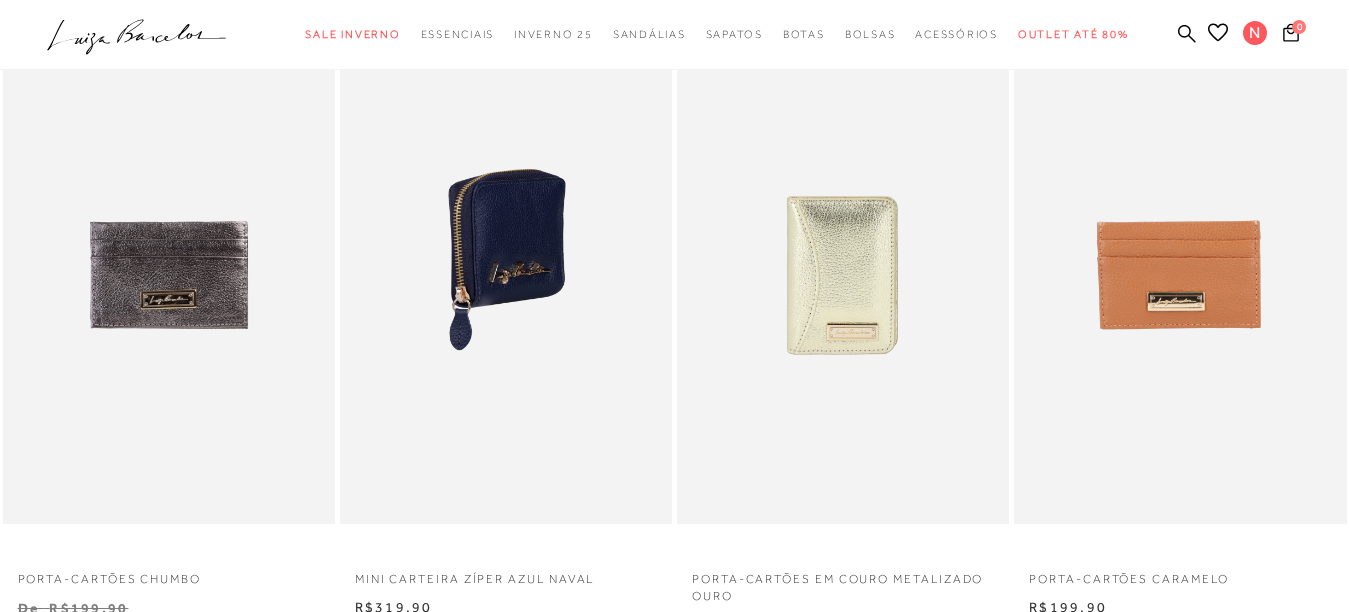click at bounding box center (507, 275) 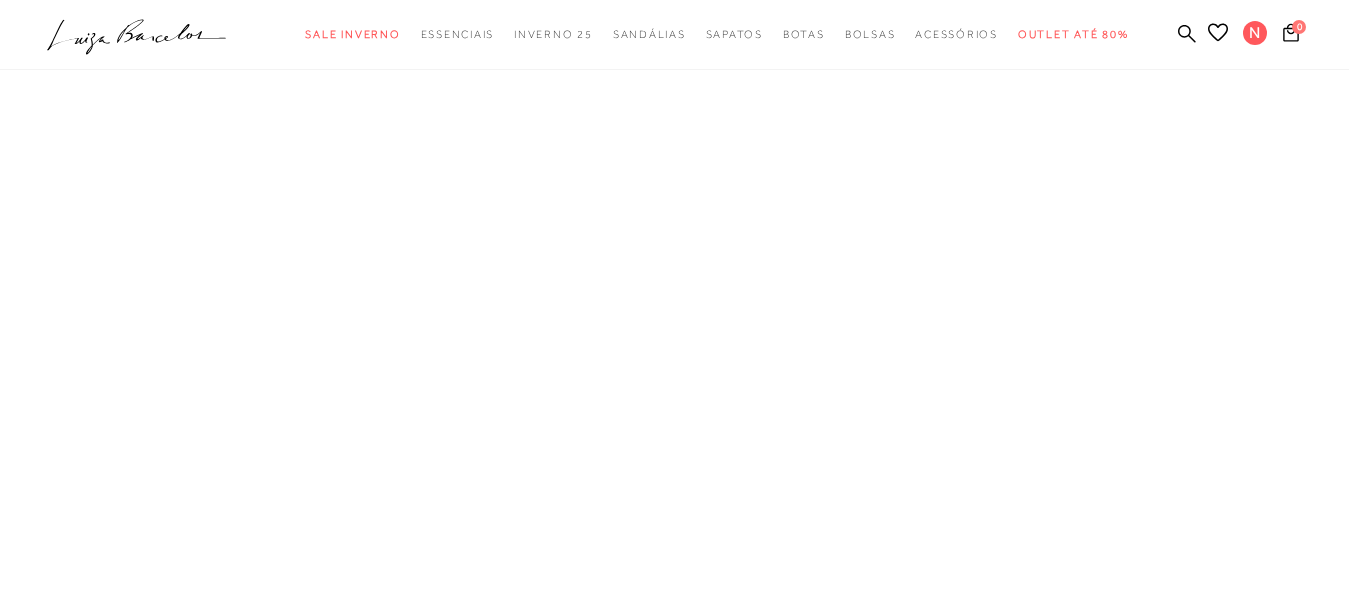 scroll, scrollTop: 0, scrollLeft: 0, axis: both 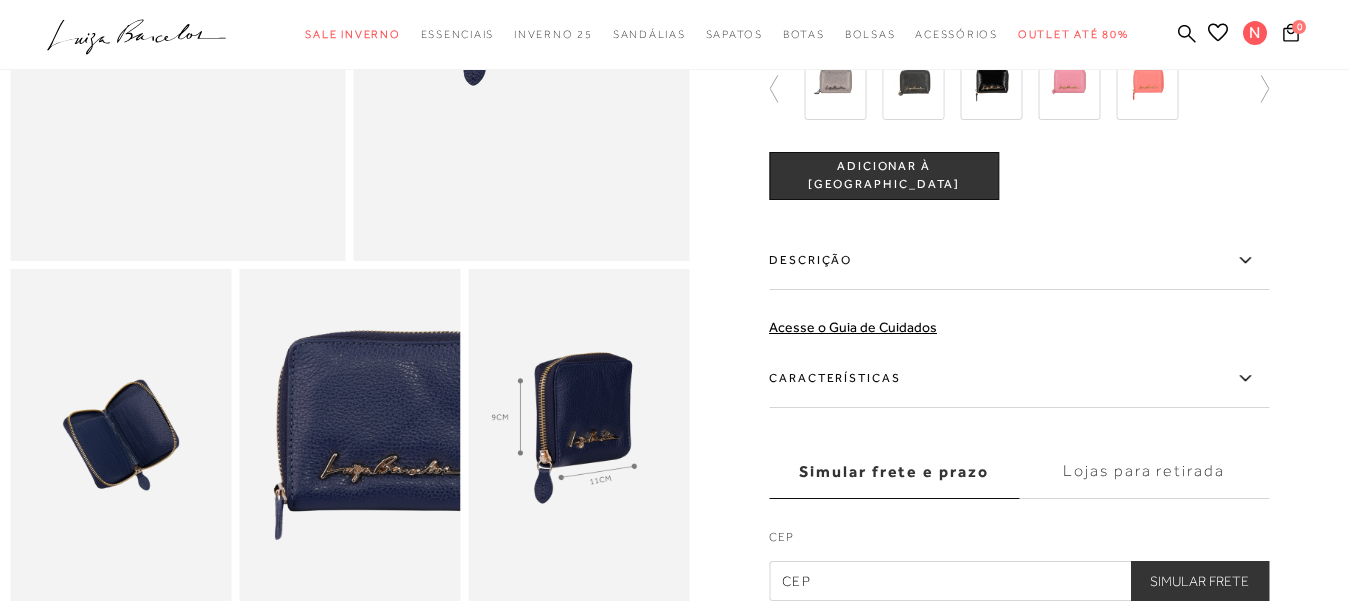 click at bounding box center [120, 435] 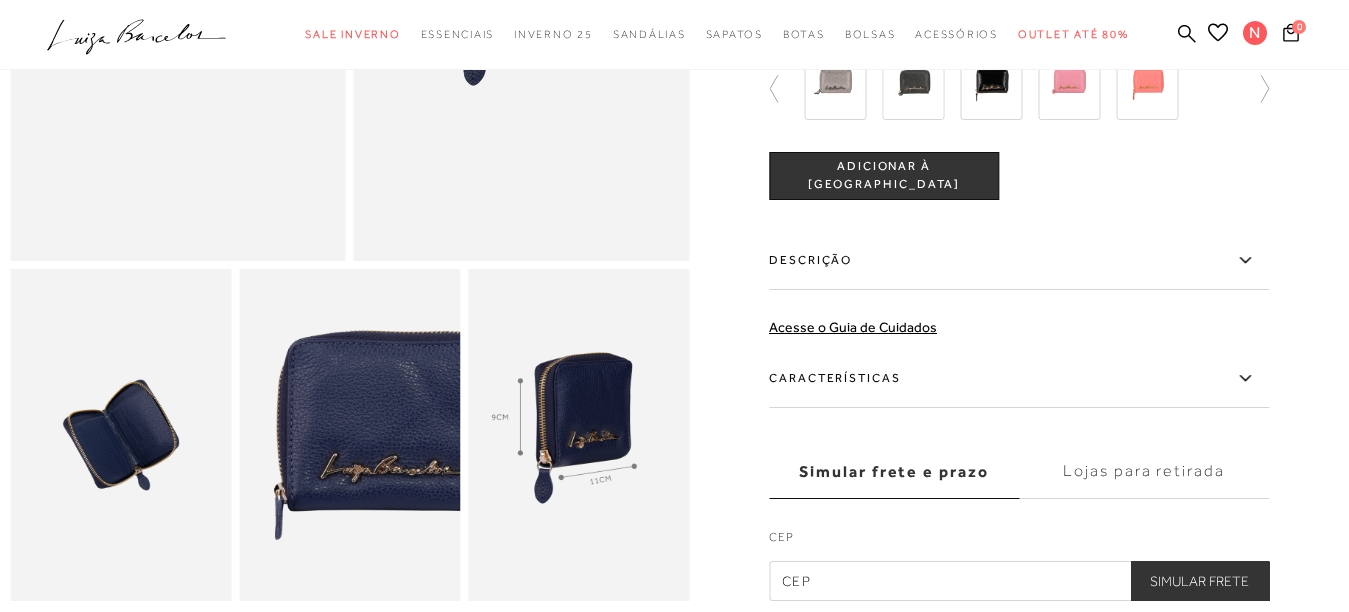 click at bounding box center [1013, 89] 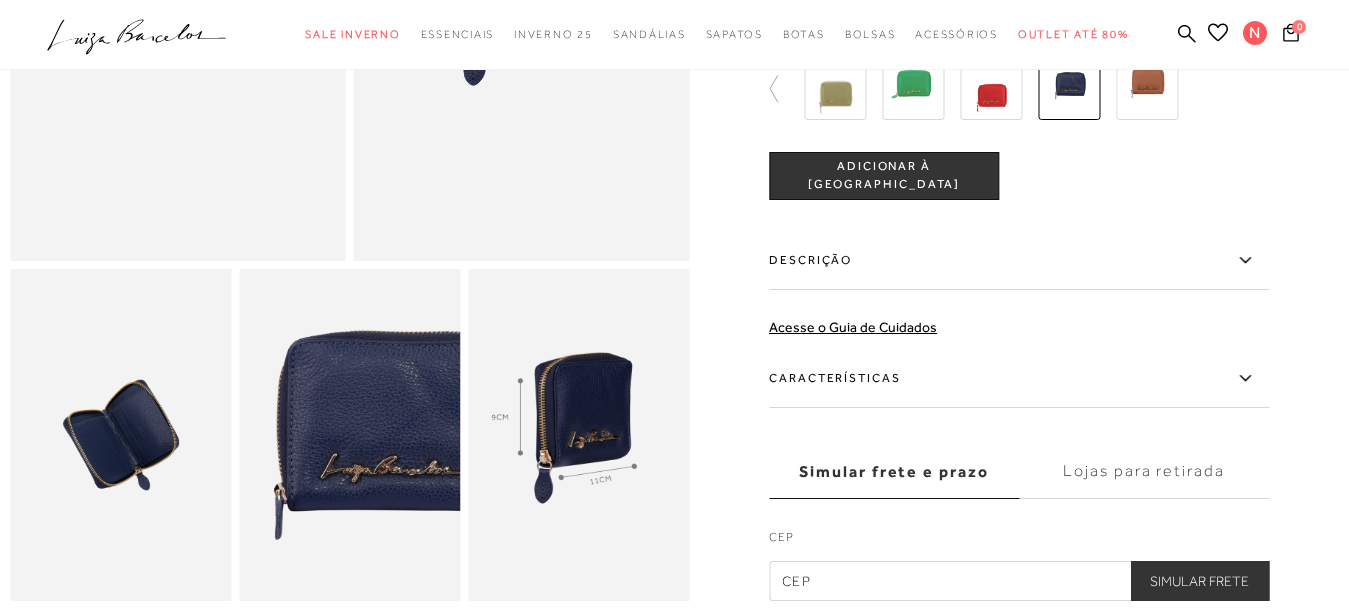 scroll, scrollTop: 293, scrollLeft: 0, axis: vertical 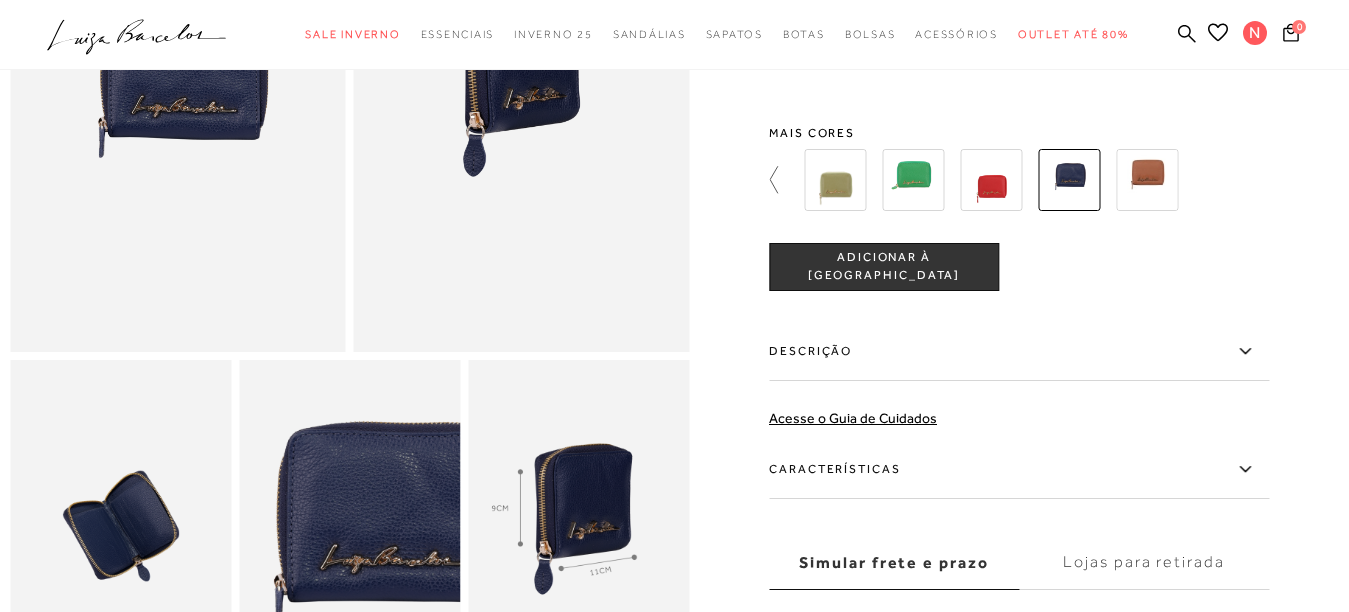 click 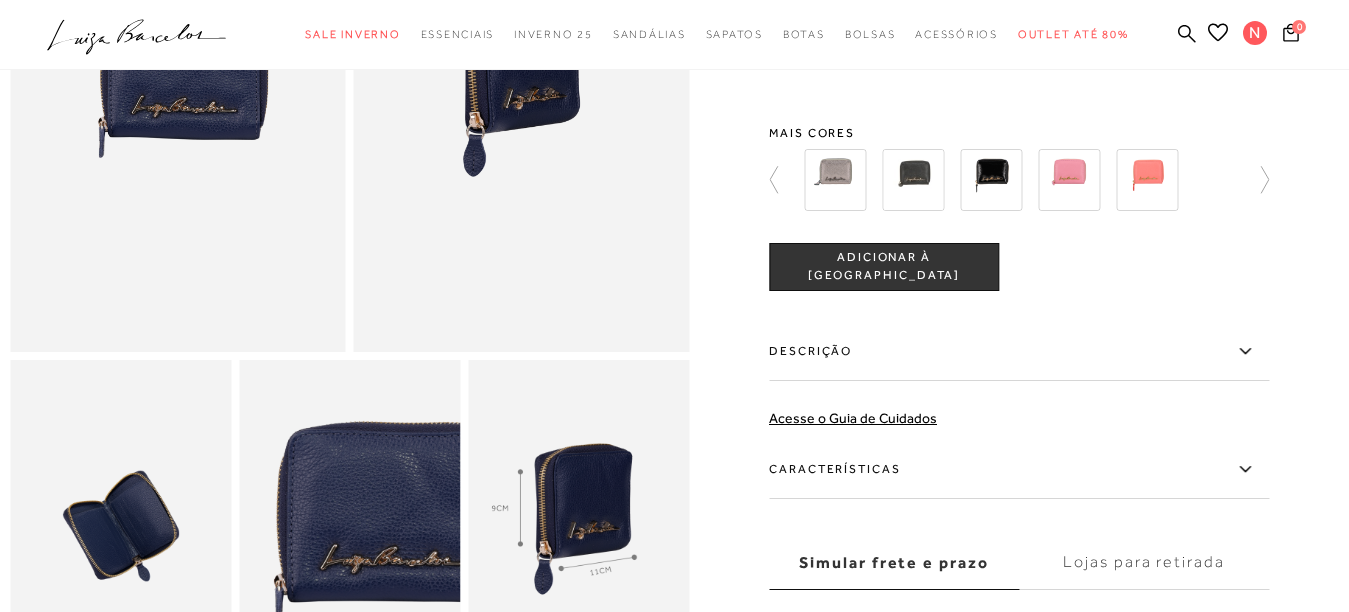 click at bounding box center [913, 180] 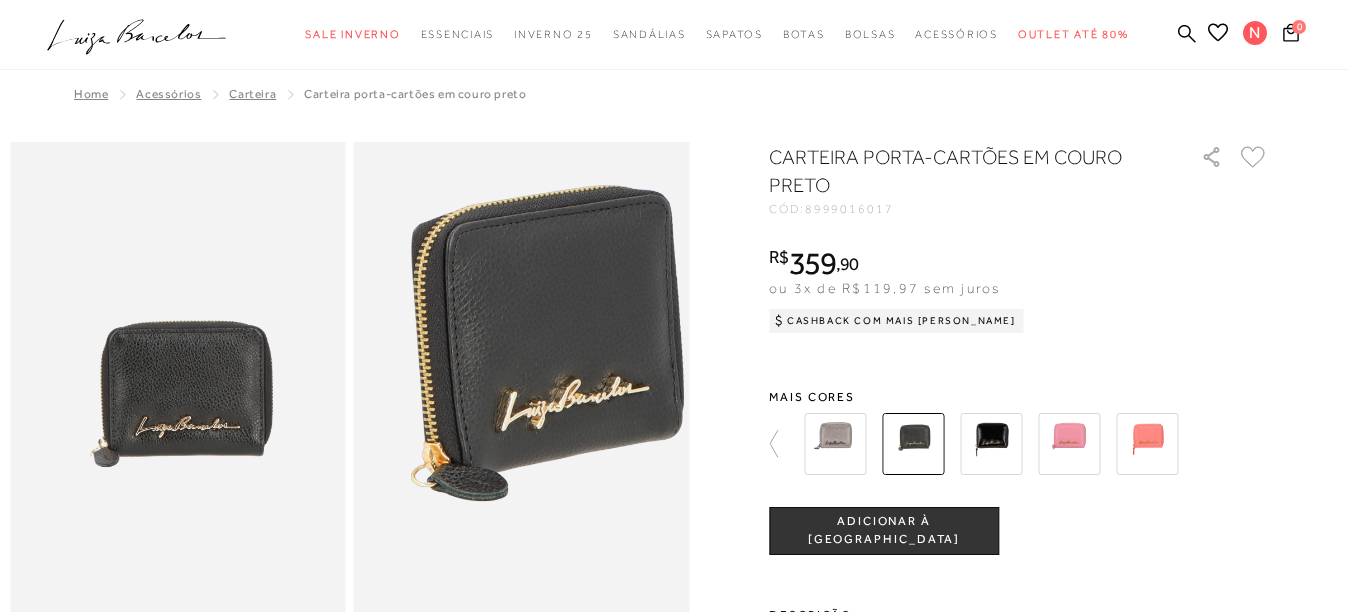 scroll, scrollTop: 0, scrollLeft: 0, axis: both 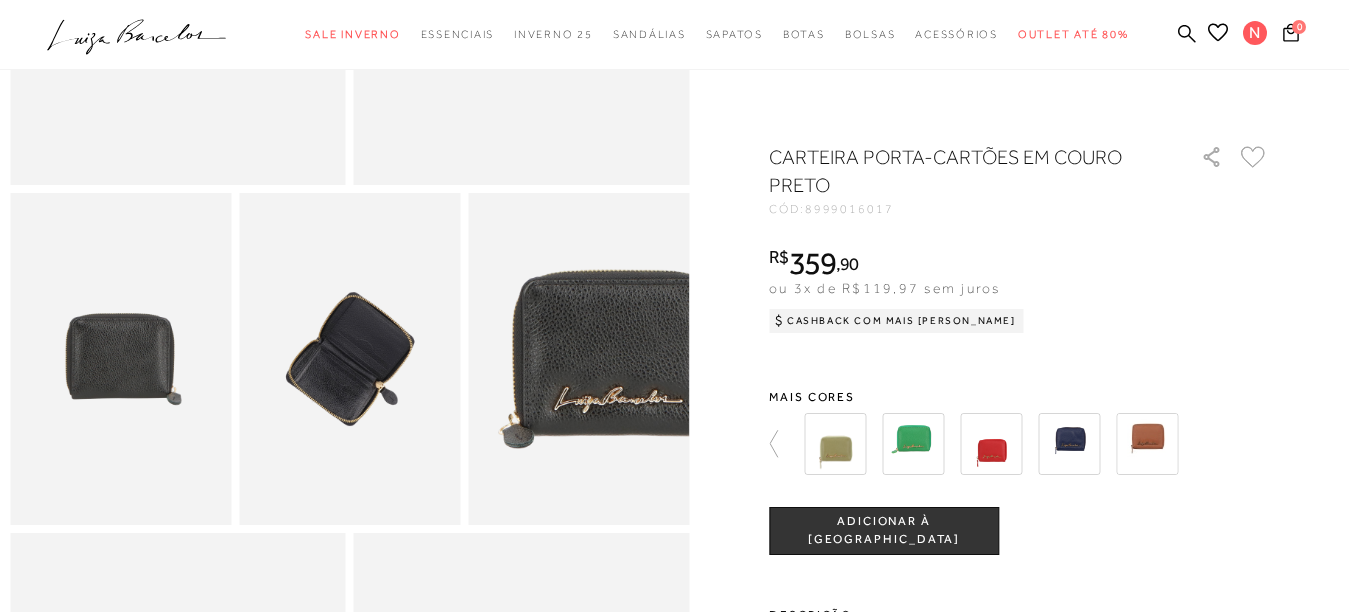 click at bounding box center (349, 359) 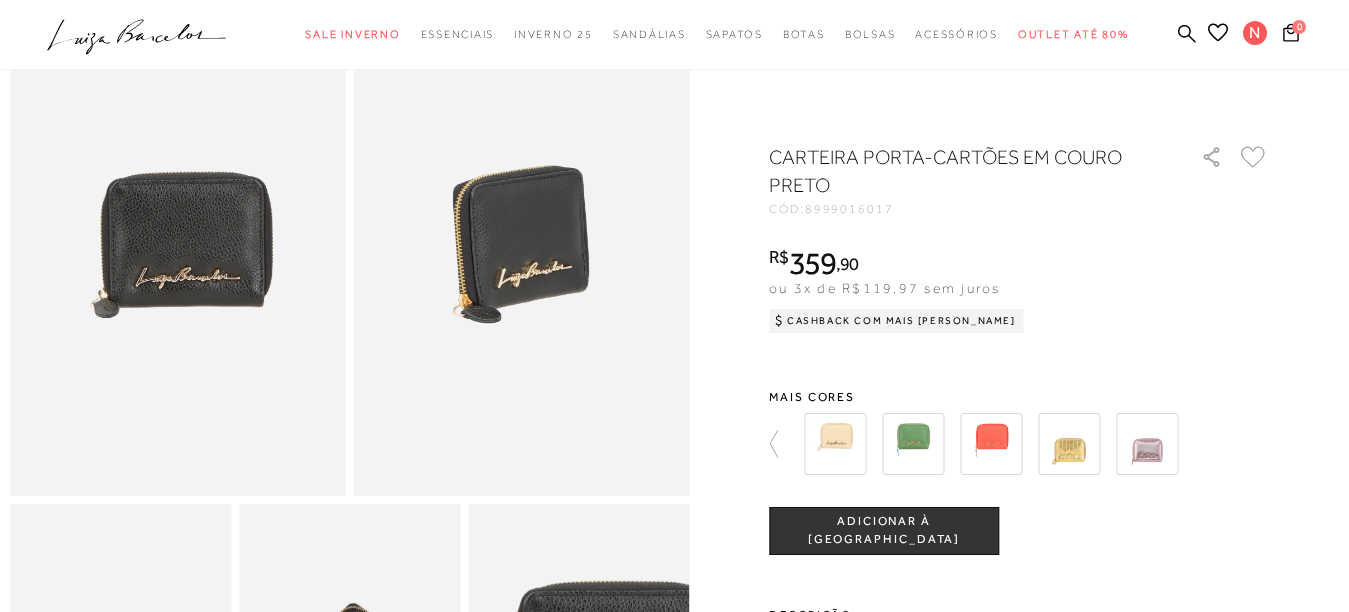 scroll, scrollTop: 137, scrollLeft: 0, axis: vertical 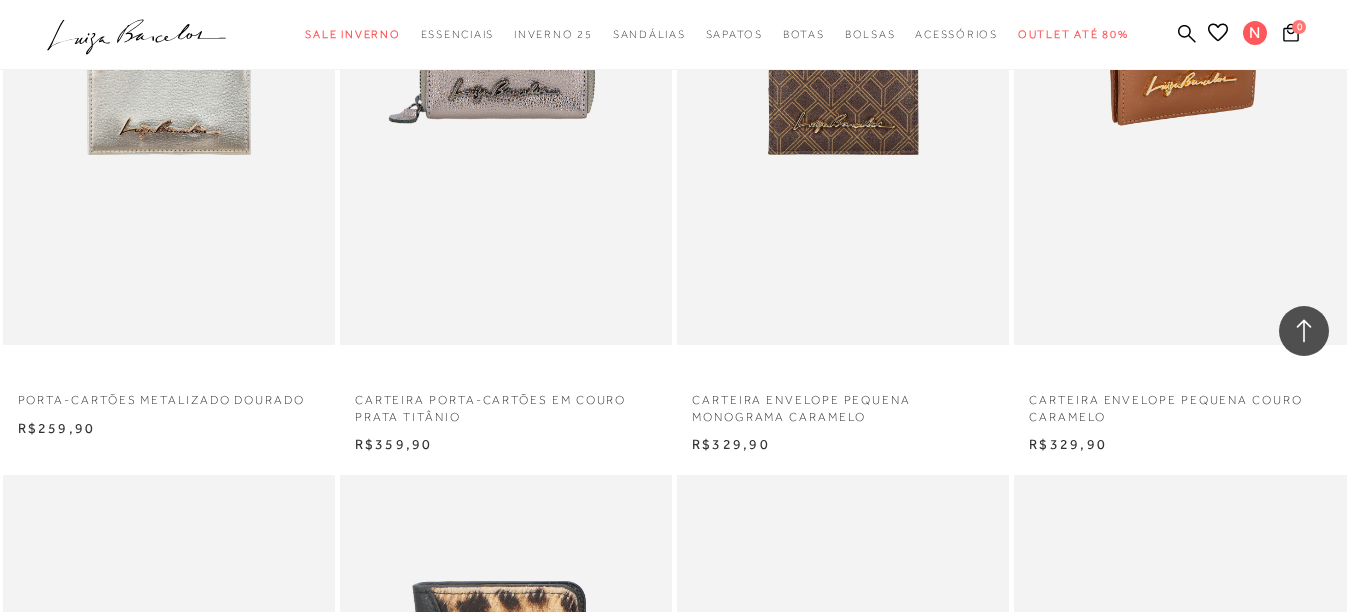 click at bounding box center [1181, 95] 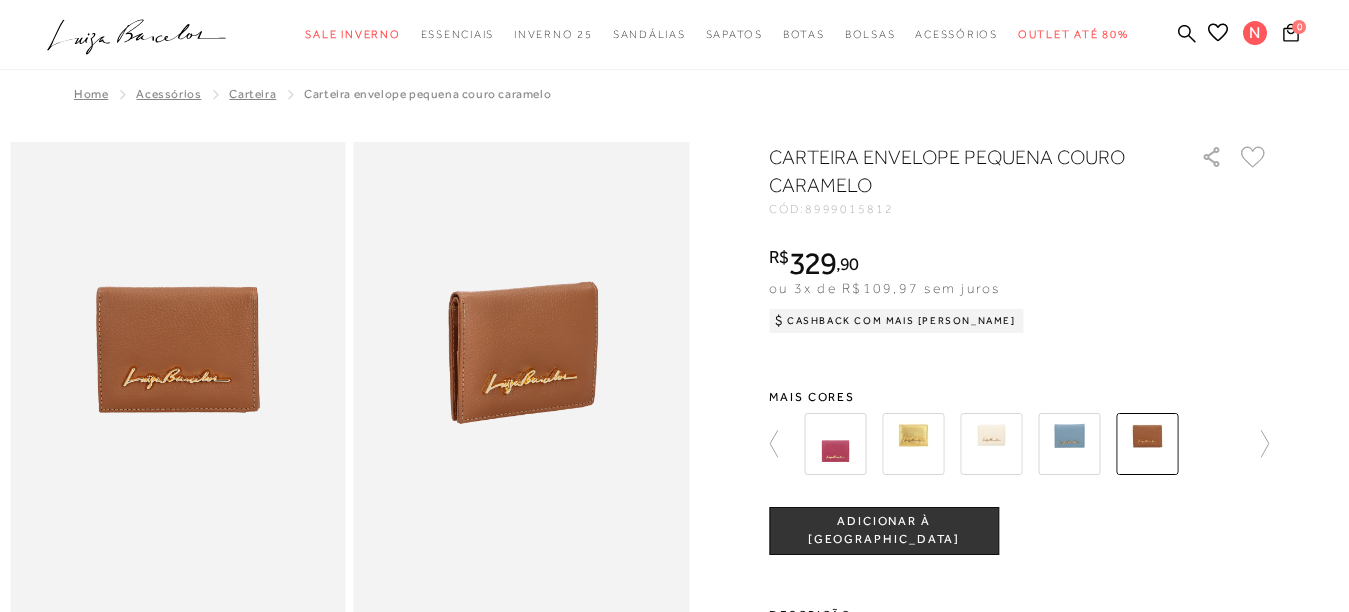 scroll, scrollTop: 0, scrollLeft: 0, axis: both 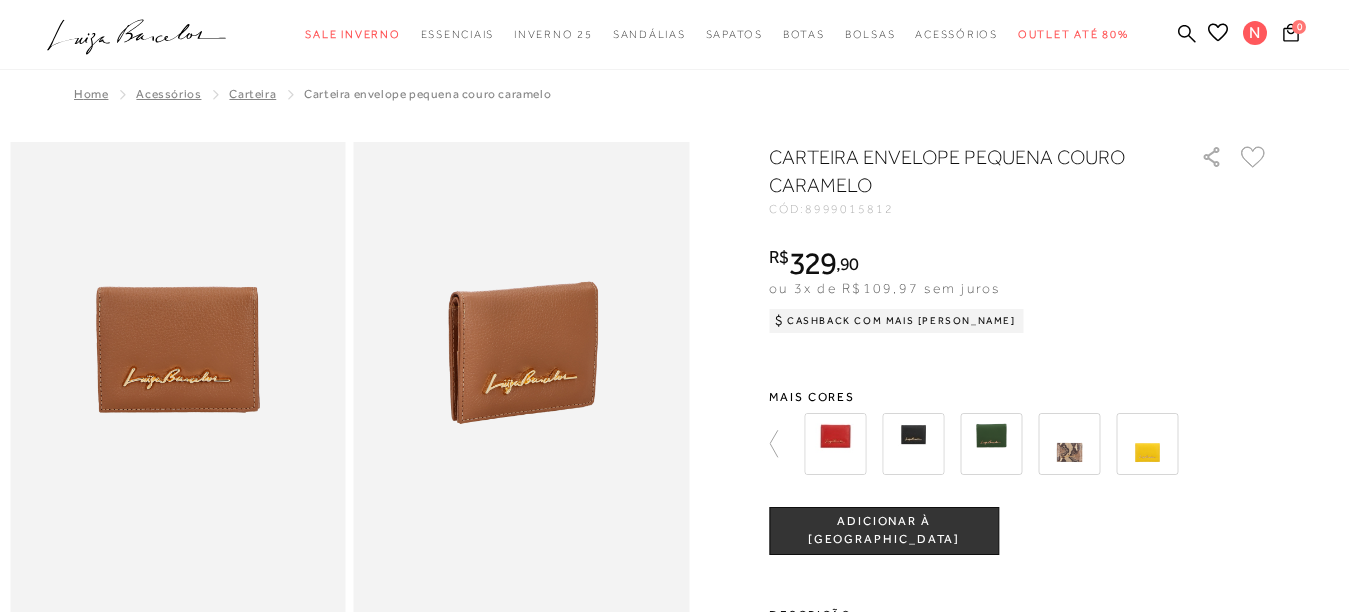 click at bounding box center [913, 444] 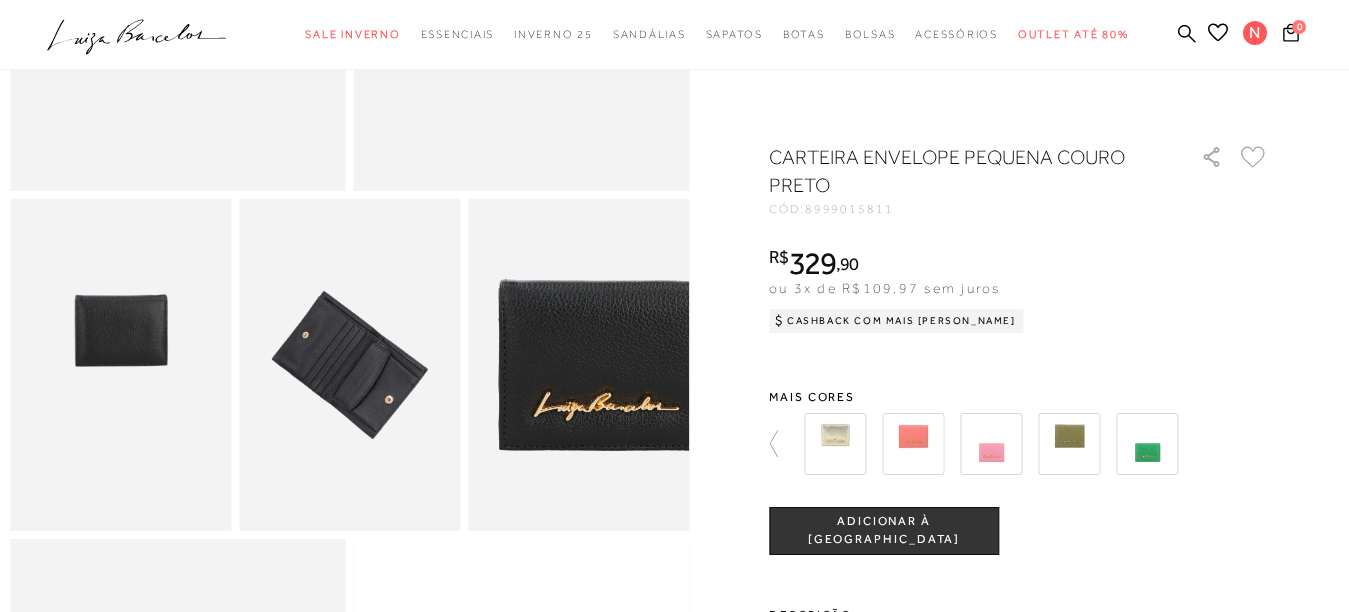 scroll, scrollTop: 466, scrollLeft: 0, axis: vertical 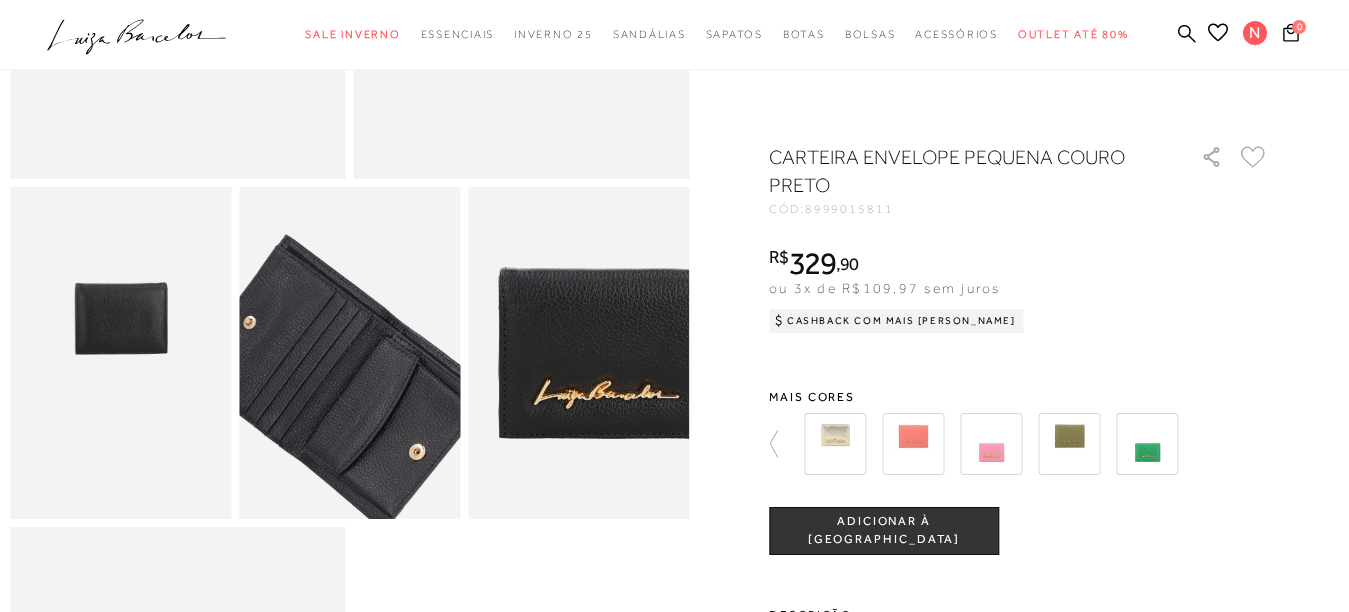 click at bounding box center (338, 382) 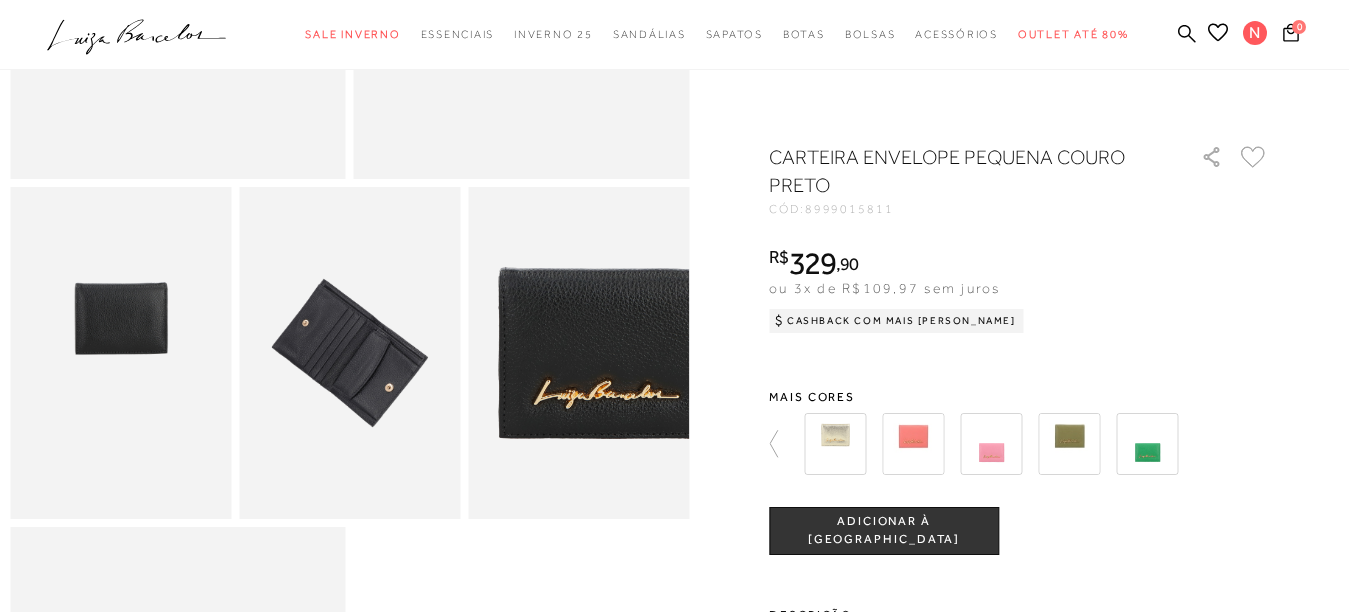 click at bounding box center [578, 353] 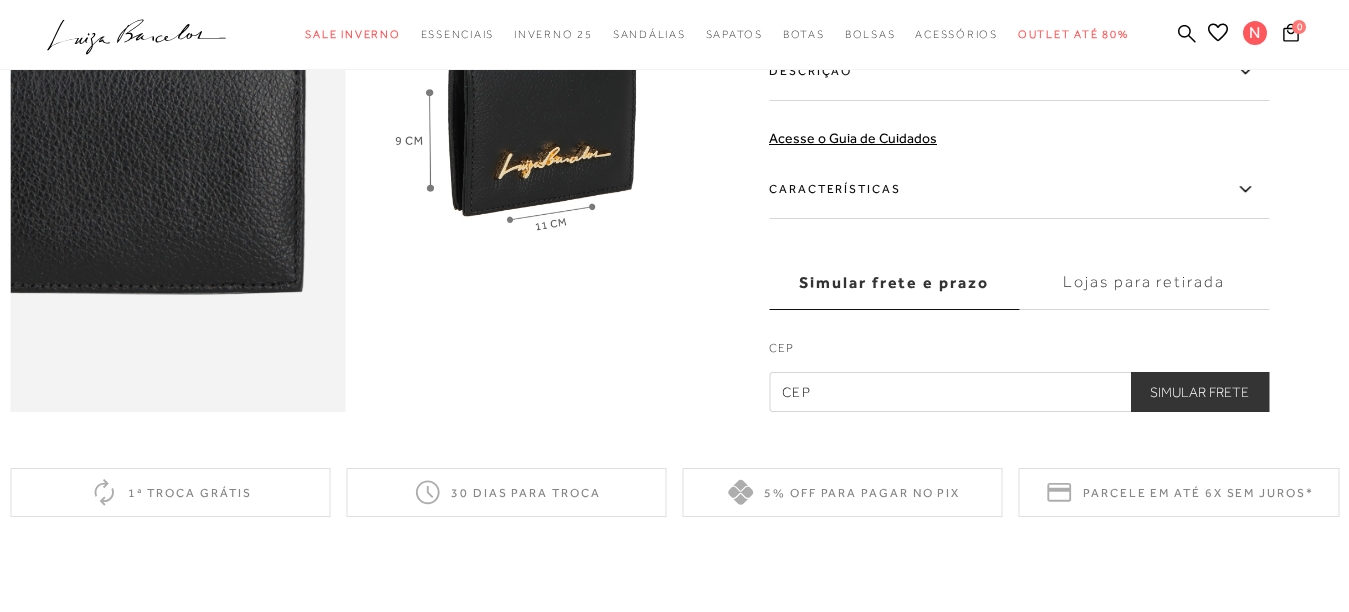 scroll, scrollTop: 1166, scrollLeft: 0, axis: vertical 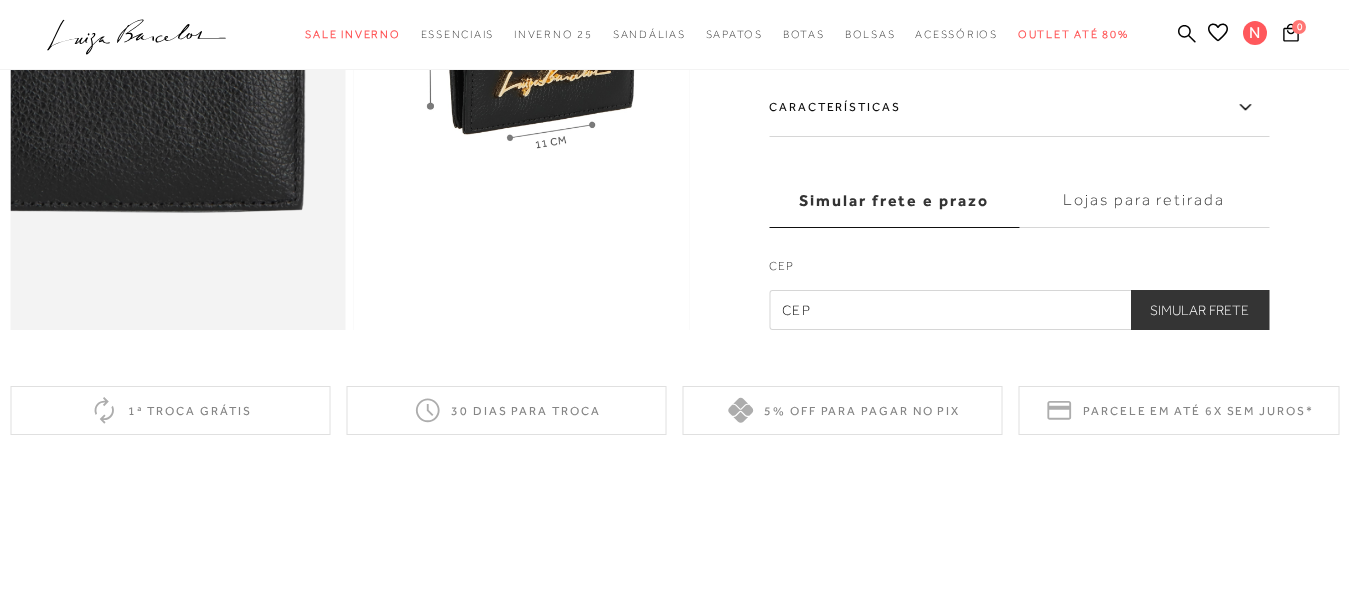 click at bounding box center (178, 78) 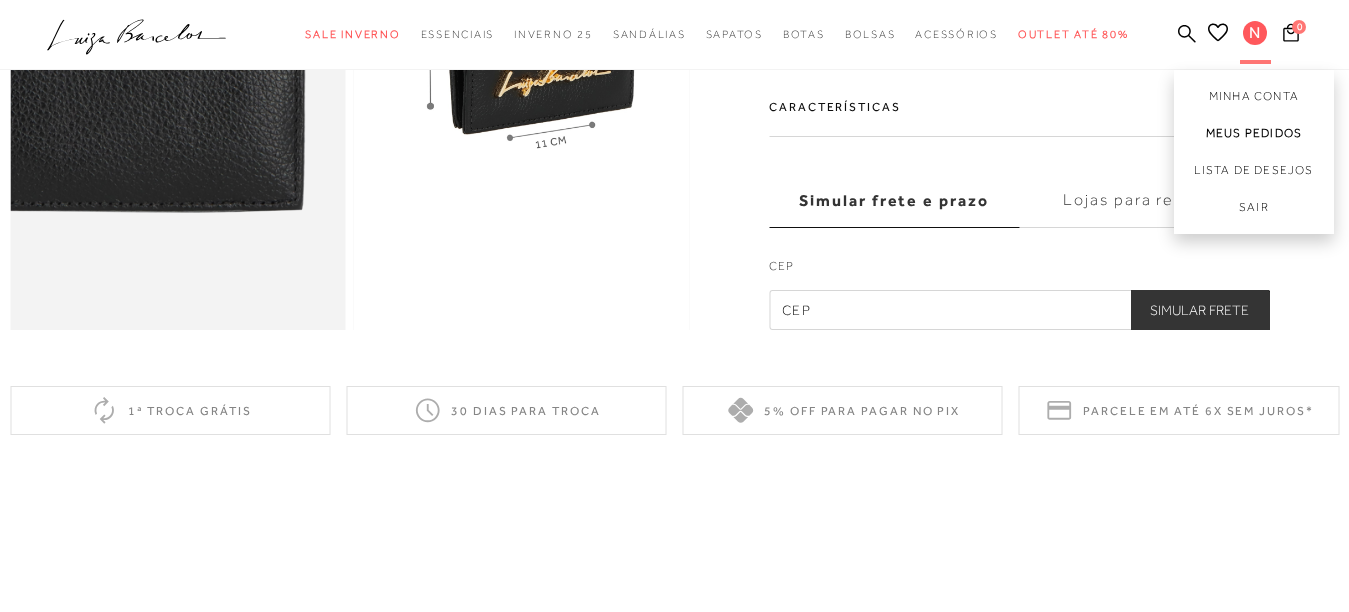 click on "Meus Pedidos" at bounding box center (1254, 133) 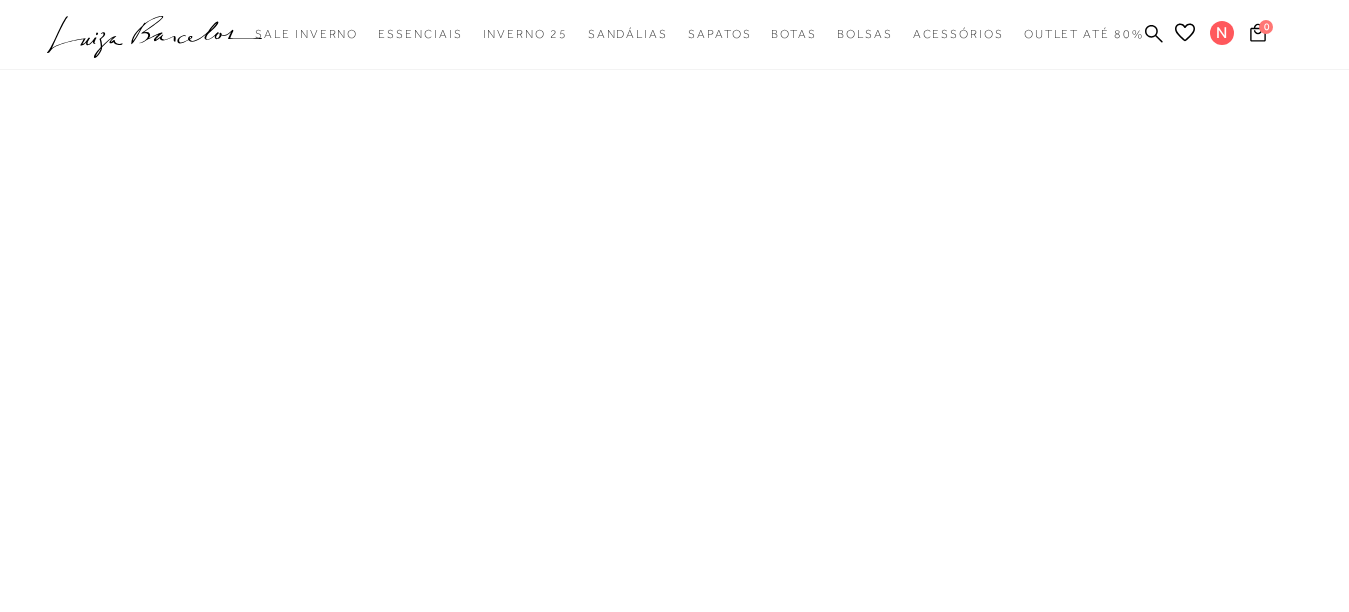 scroll, scrollTop: 0, scrollLeft: 0, axis: both 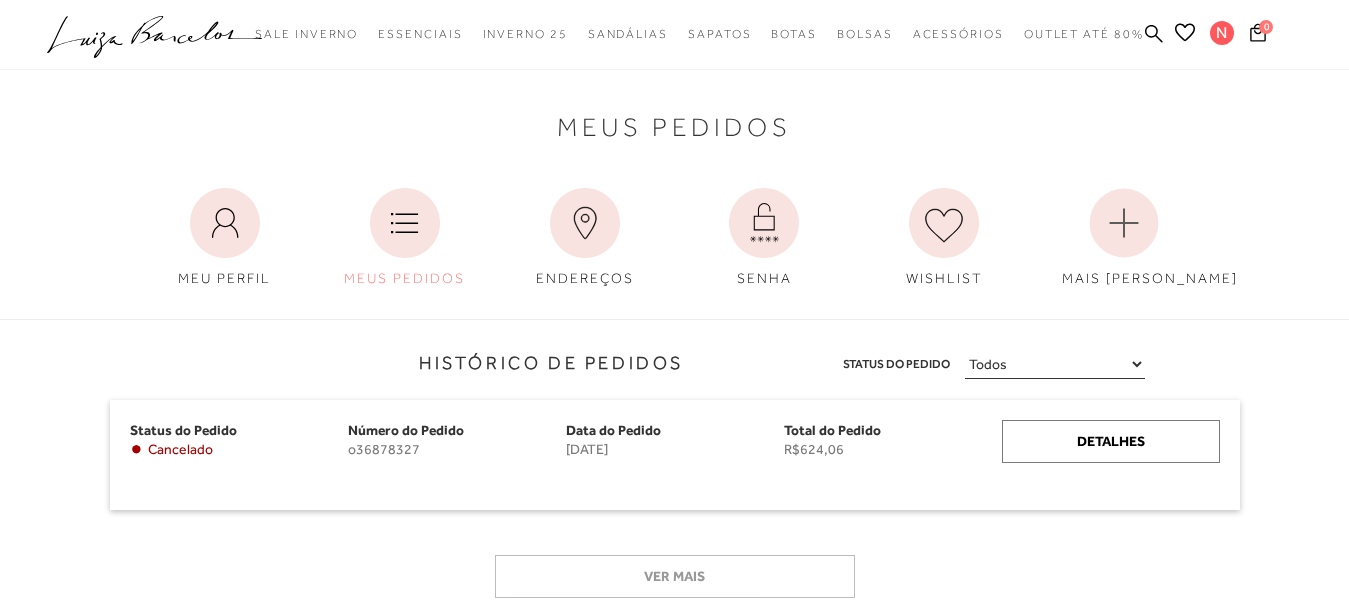 click 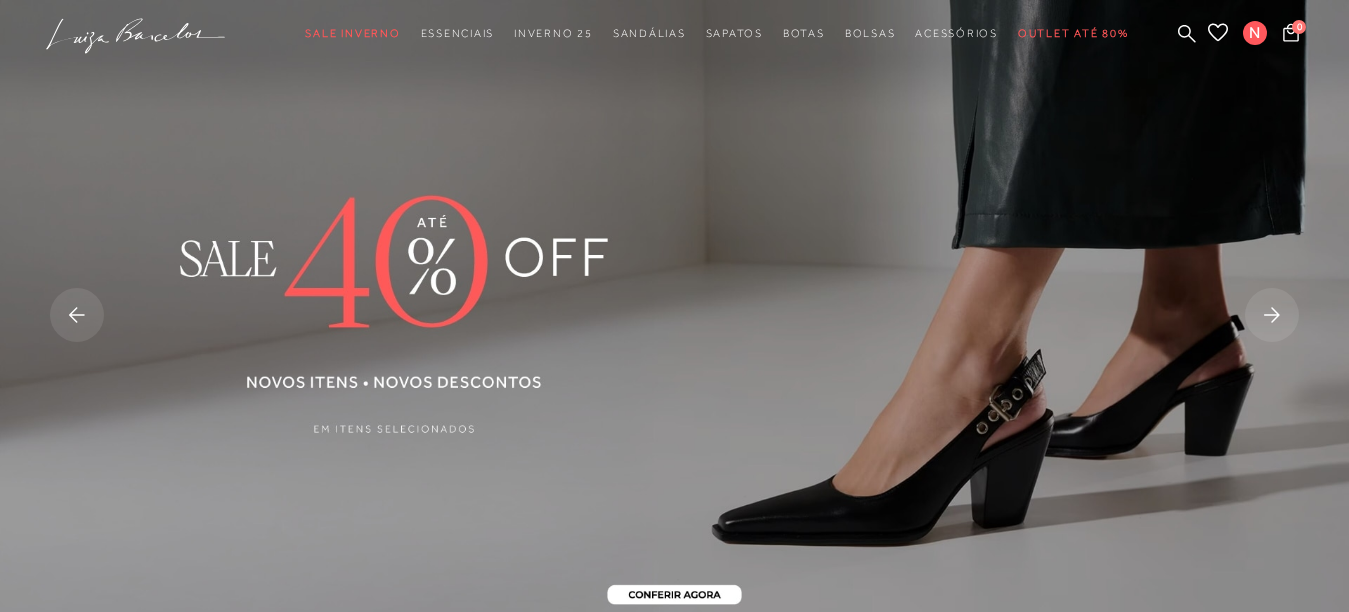 scroll, scrollTop: 0, scrollLeft: 0, axis: both 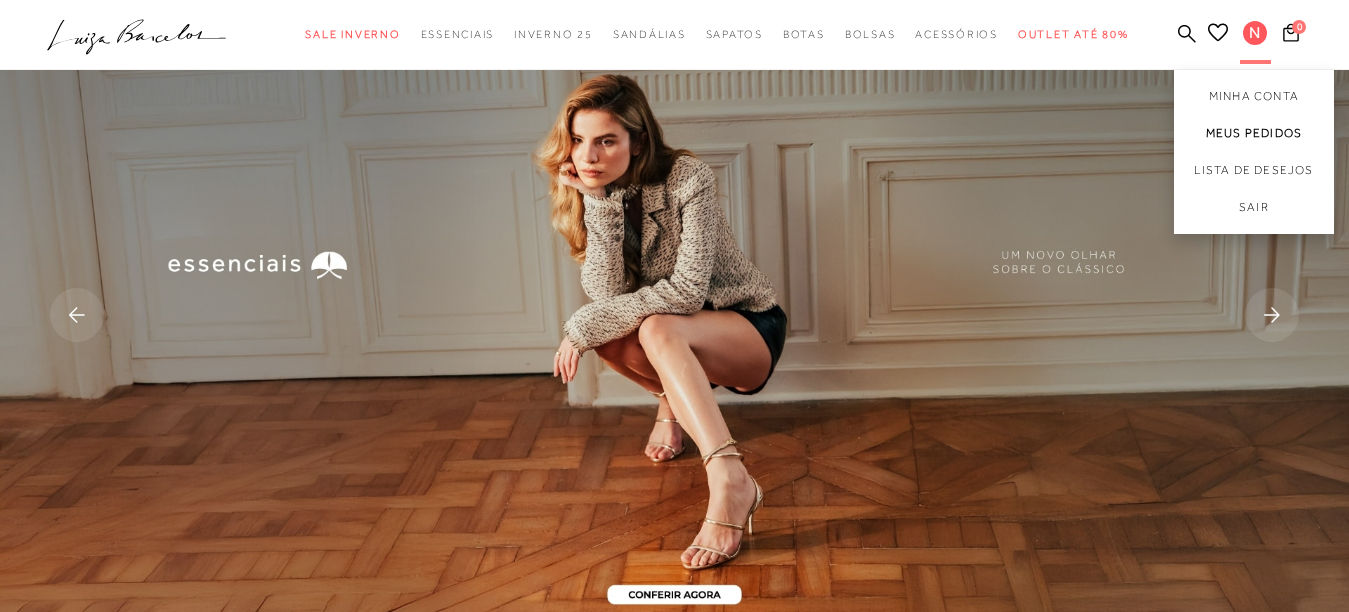 click on "Meus Pedidos" at bounding box center (1254, 133) 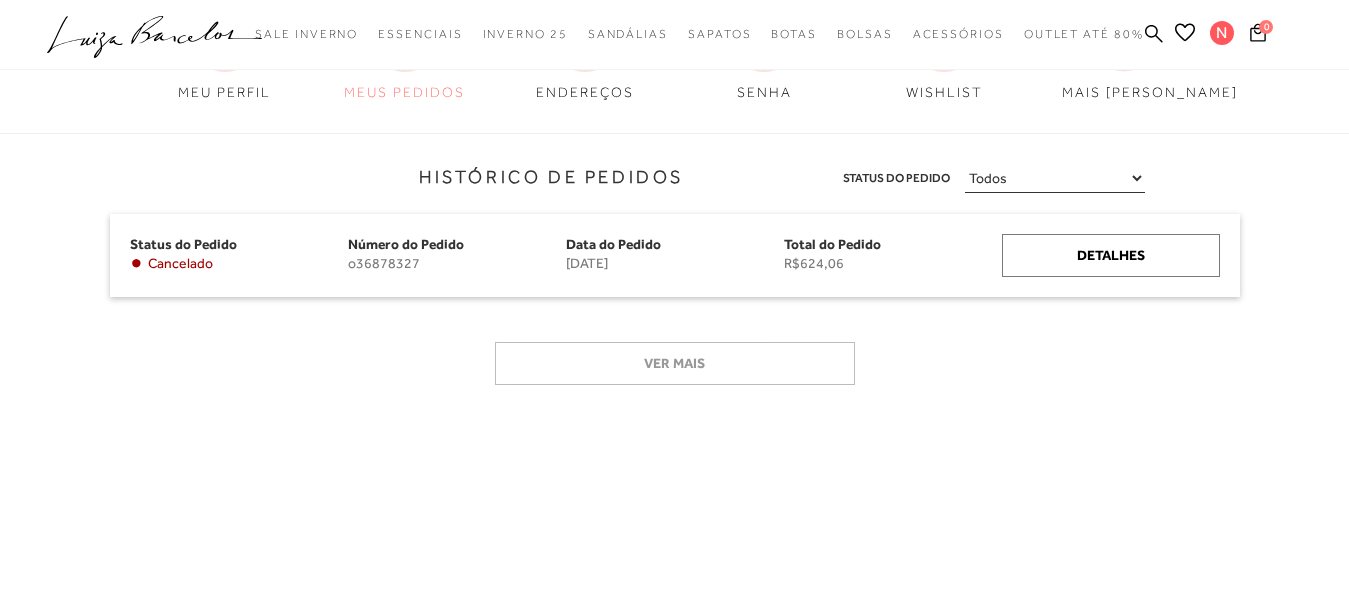 scroll, scrollTop: 197, scrollLeft: 0, axis: vertical 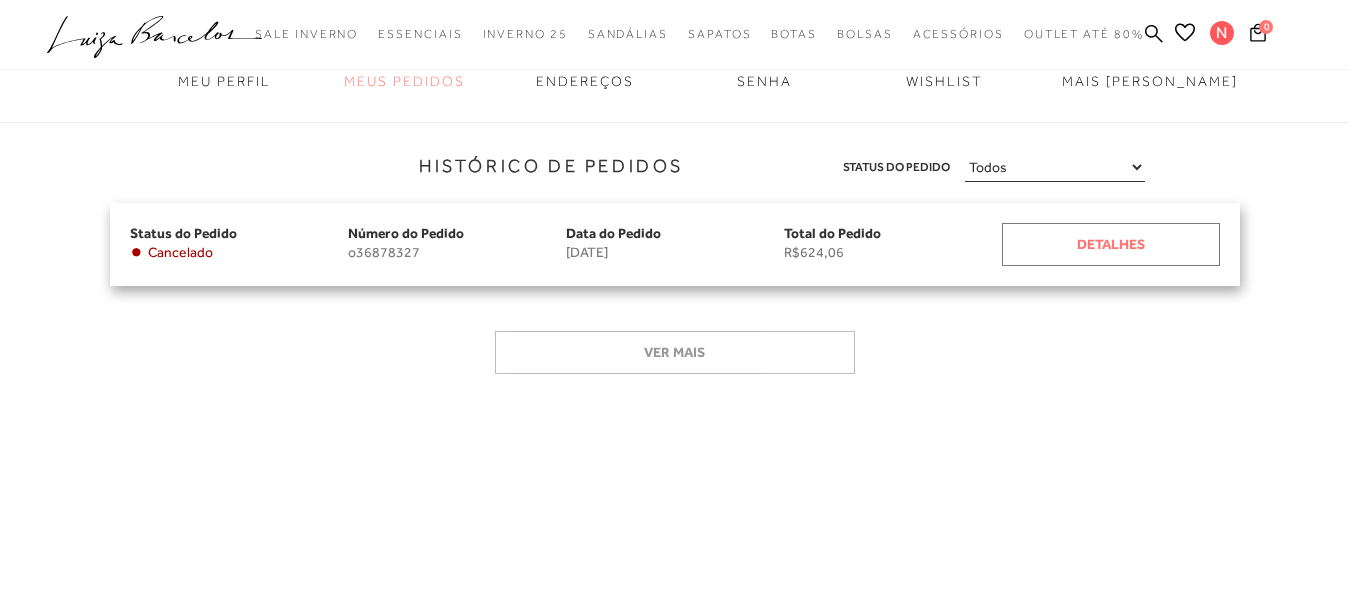 click on "Detalhes" at bounding box center [1111, 244] 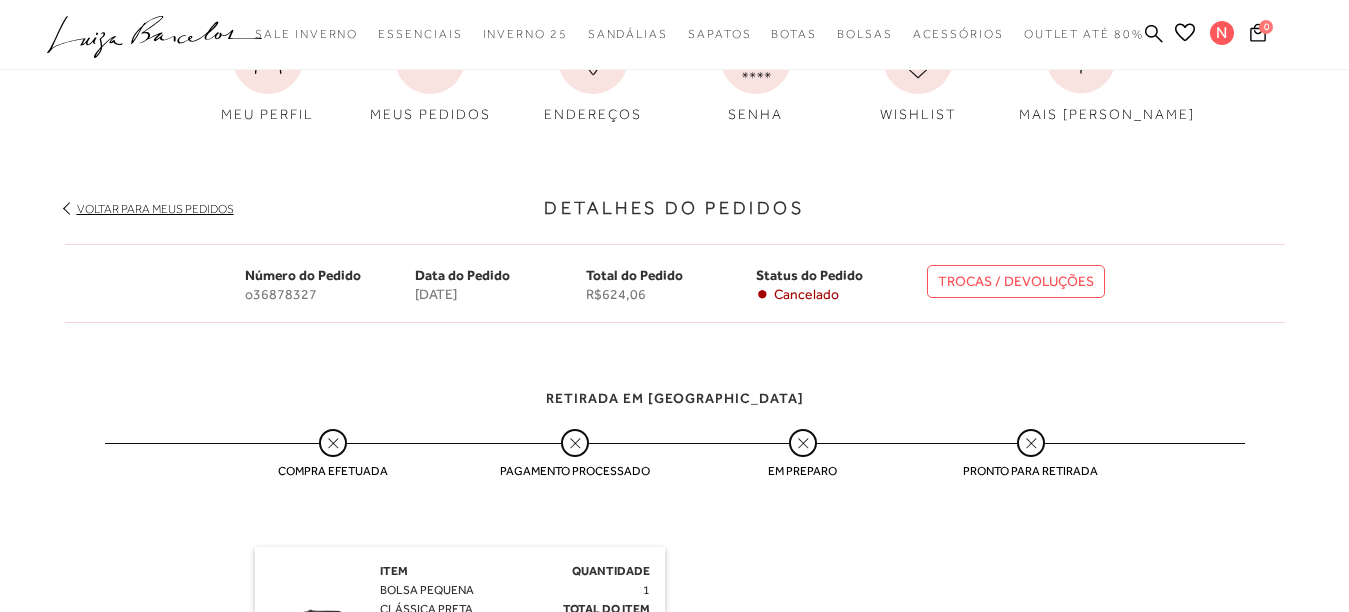 scroll, scrollTop: 0, scrollLeft: 0, axis: both 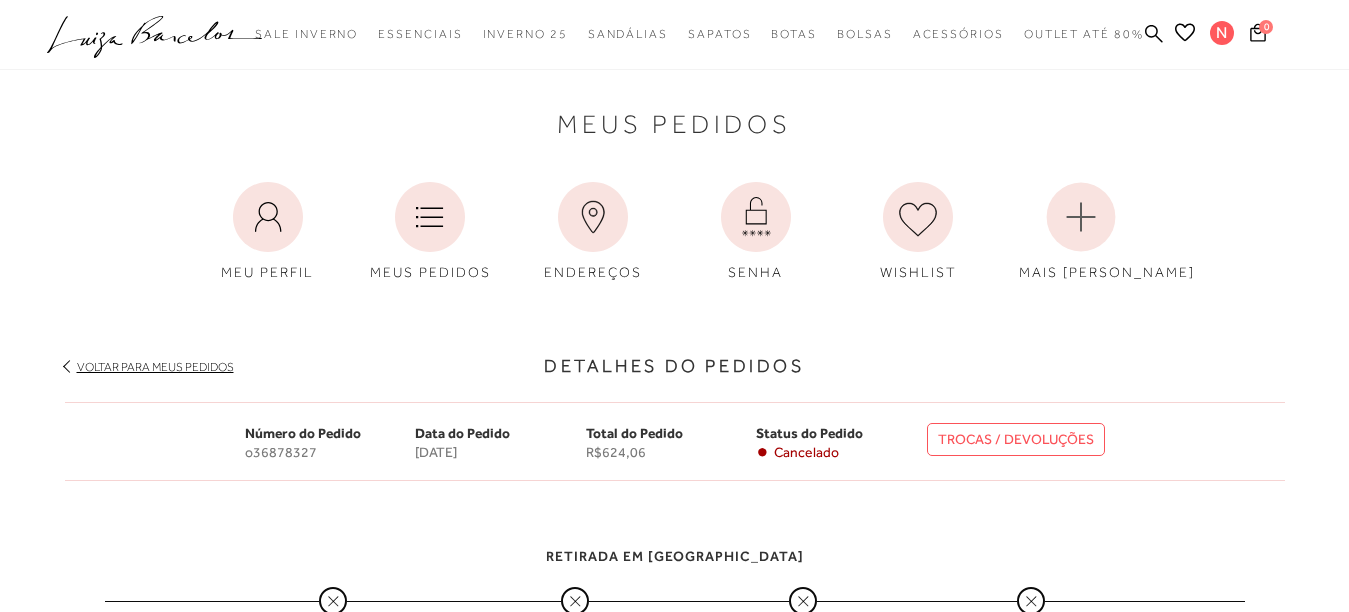 click on "Voltar para meus pedidos" at bounding box center (155, 367) 